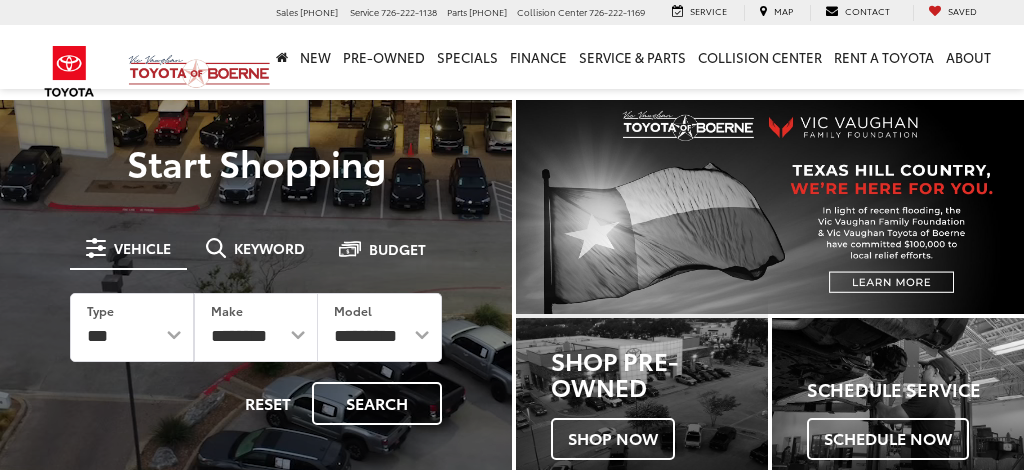 scroll, scrollTop: 0, scrollLeft: 0, axis: both 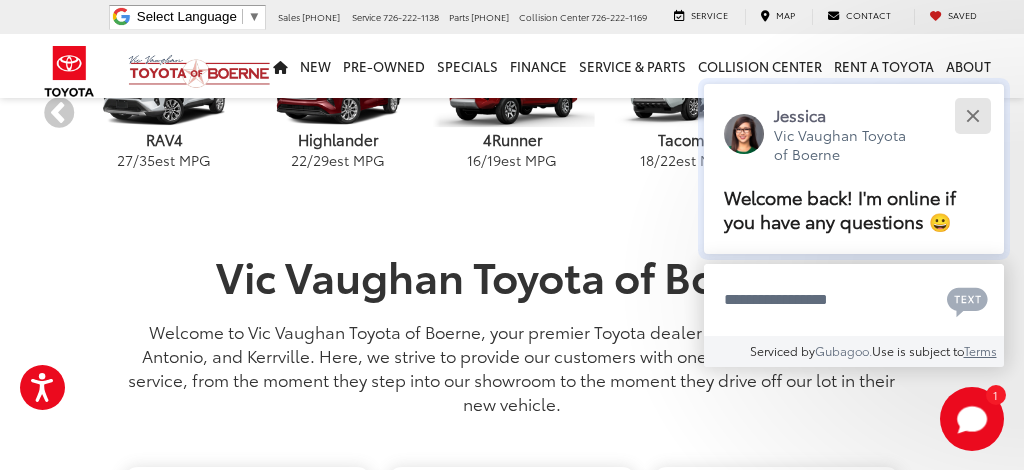 click at bounding box center [972, 115] 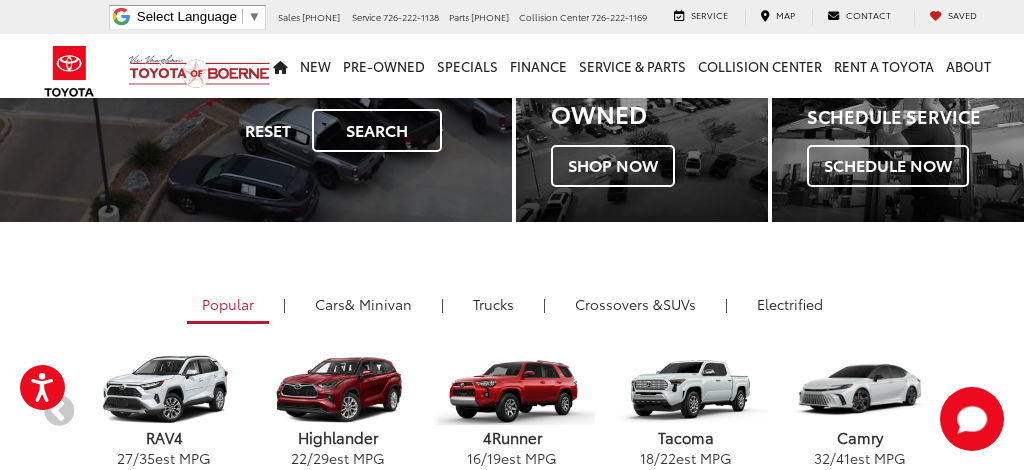 scroll, scrollTop: 0, scrollLeft: 0, axis: both 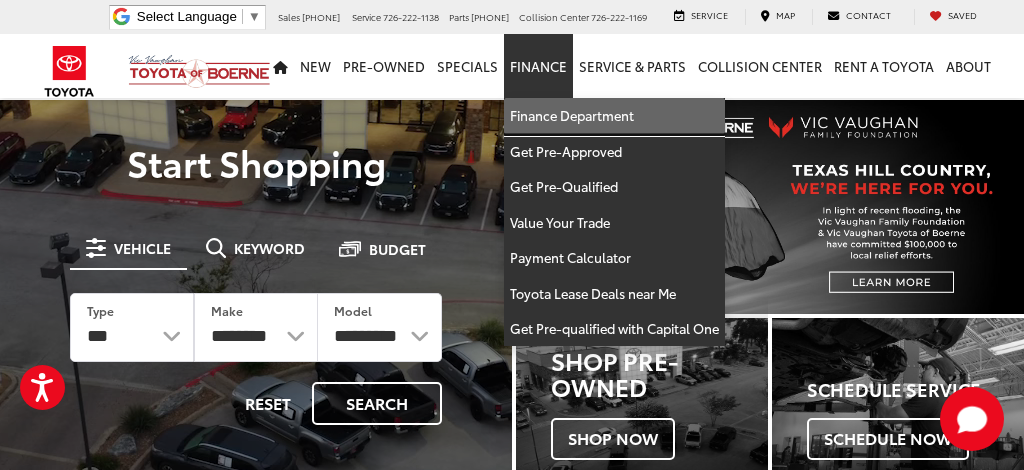 click on "Finance Department" at bounding box center [614, 116] 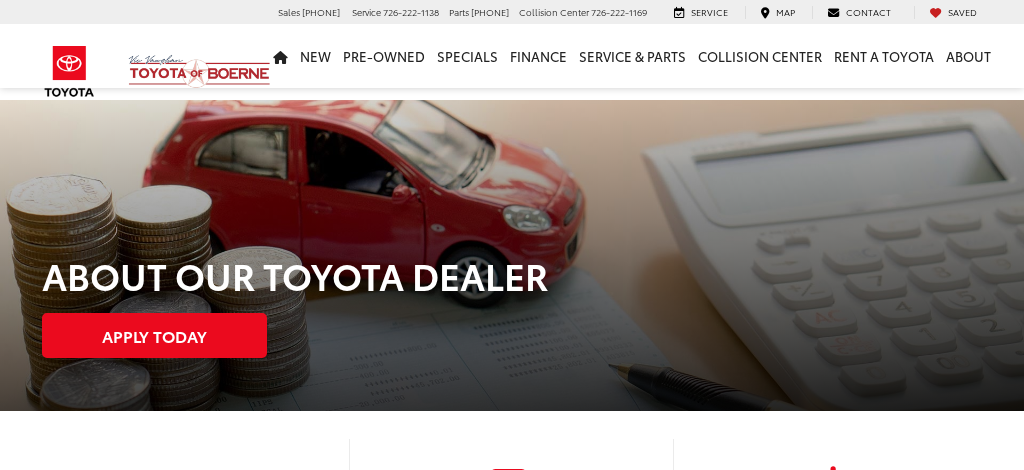 scroll, scrollTop: 0, scrollLeft: 0, axis: both 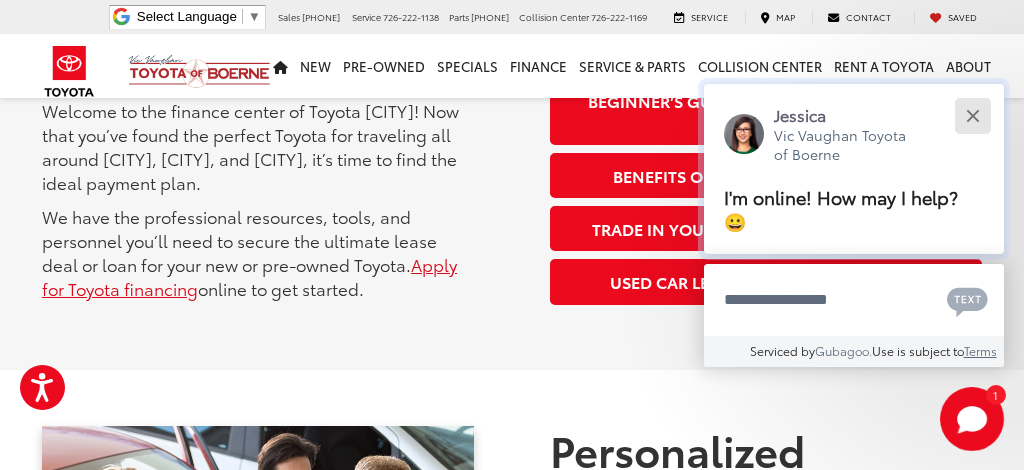 click at bounding box center (972, 115) 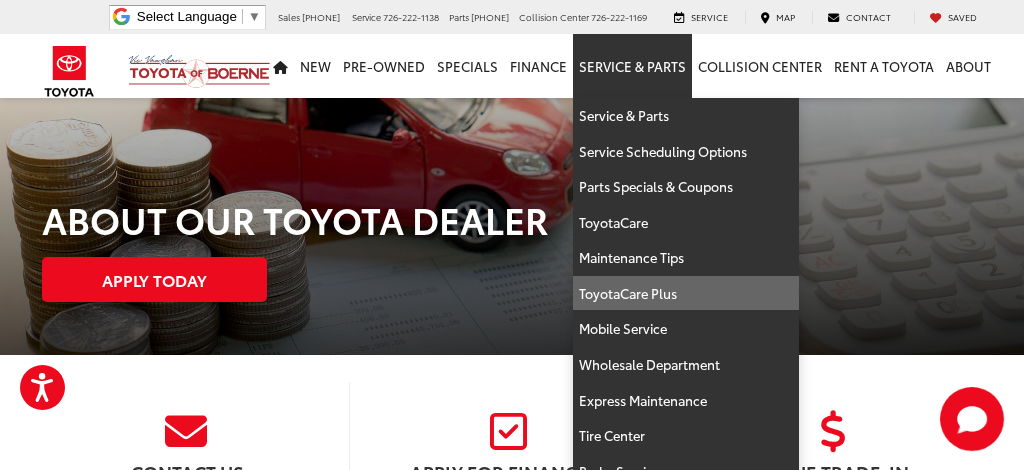 scroll, scrollTop: 59, scrollLeft: 0, axis: vertical 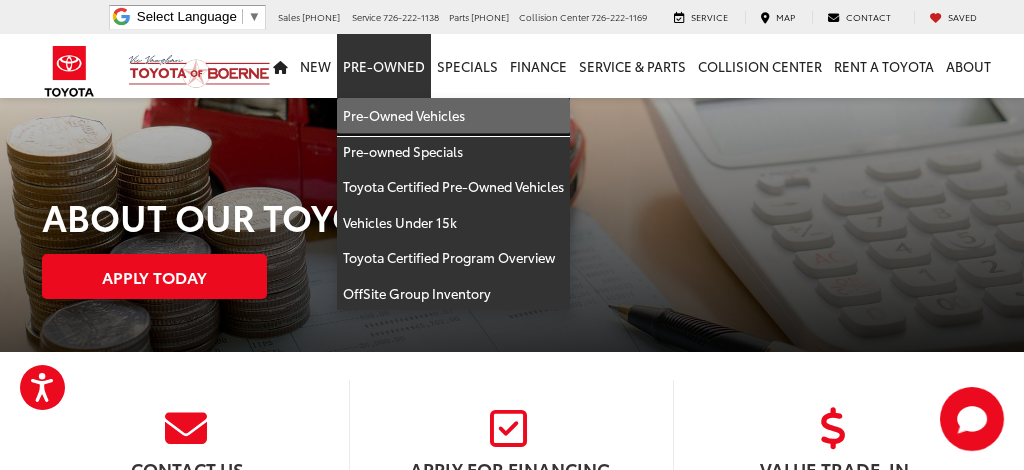click on "Pre-Owned Vehicles" at bounding box center (453, 116) 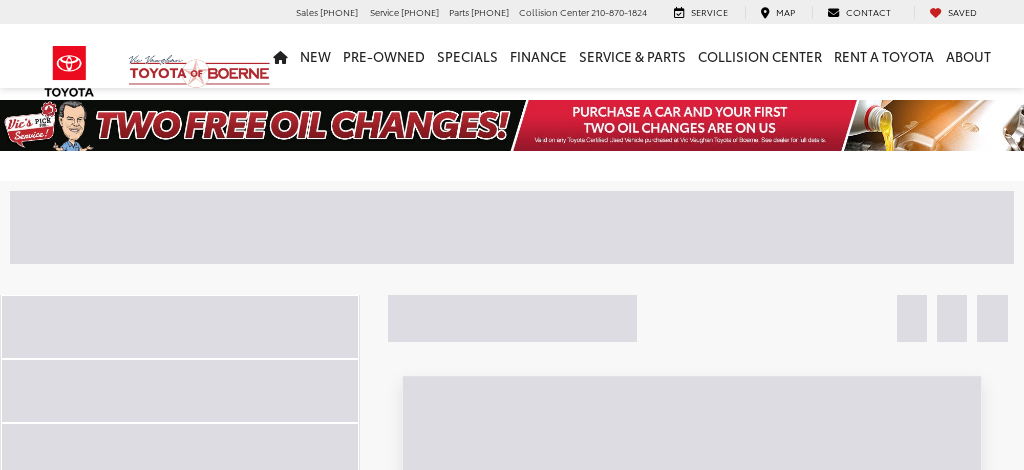 scroll, scrollTop: 0, scrollLeft: 0, axis: both 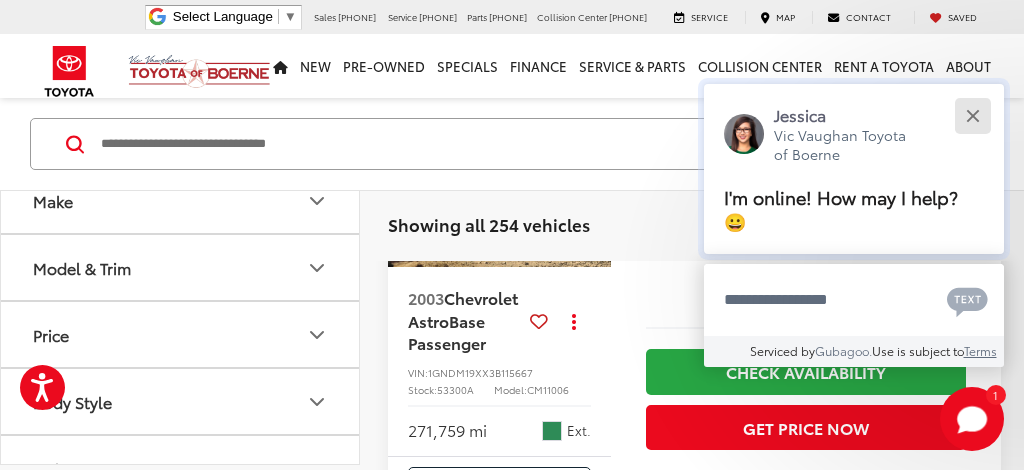 click at bounding box center (972, 115) 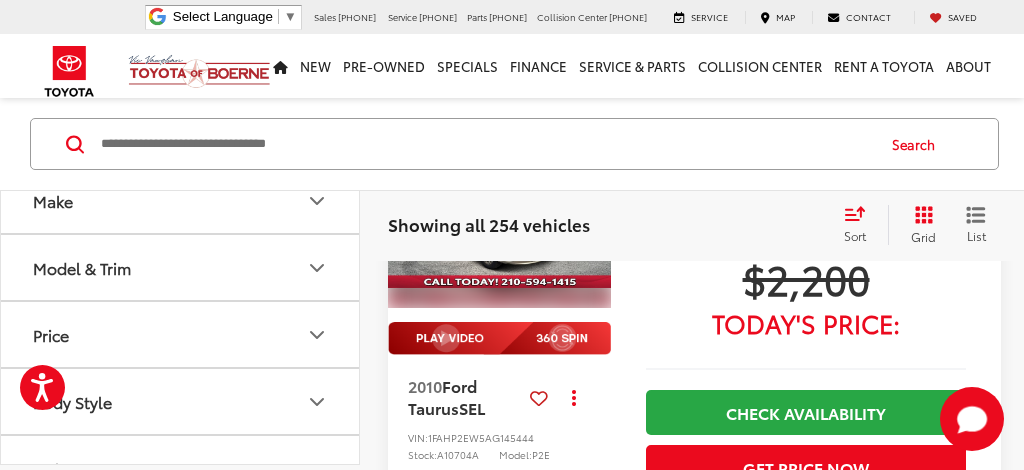 scroll, scrollTop: 1407, scrollLeft: 0, axis: vertical 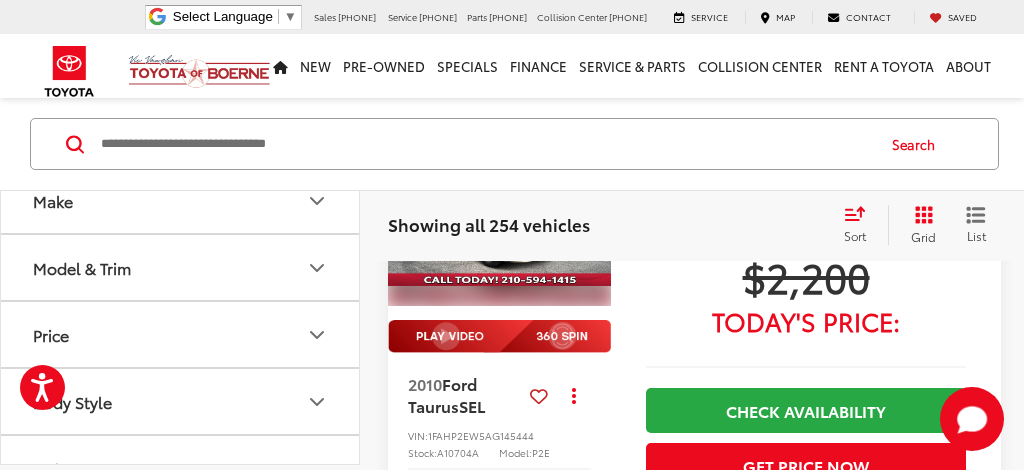 click 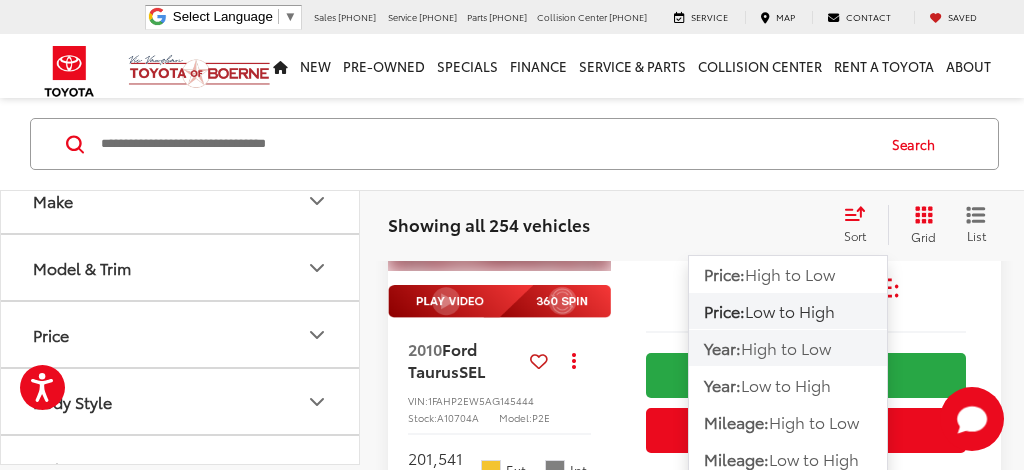 scroll, scrollTop: 1444, scrollLeft: 0, axis: vertical 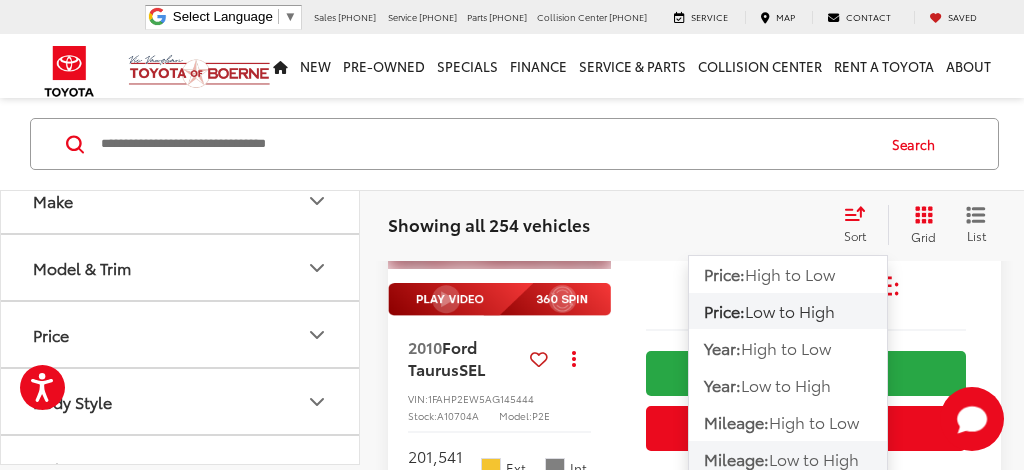 click on "Mileage:" at bounding box center [736, 458] 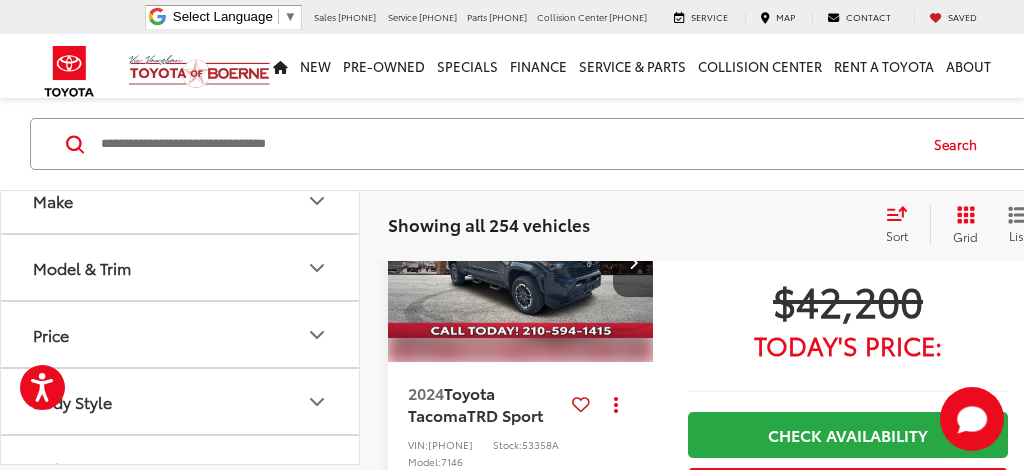 scroll, scrollTop: 197, scrollLeft: 0, axis: vertical 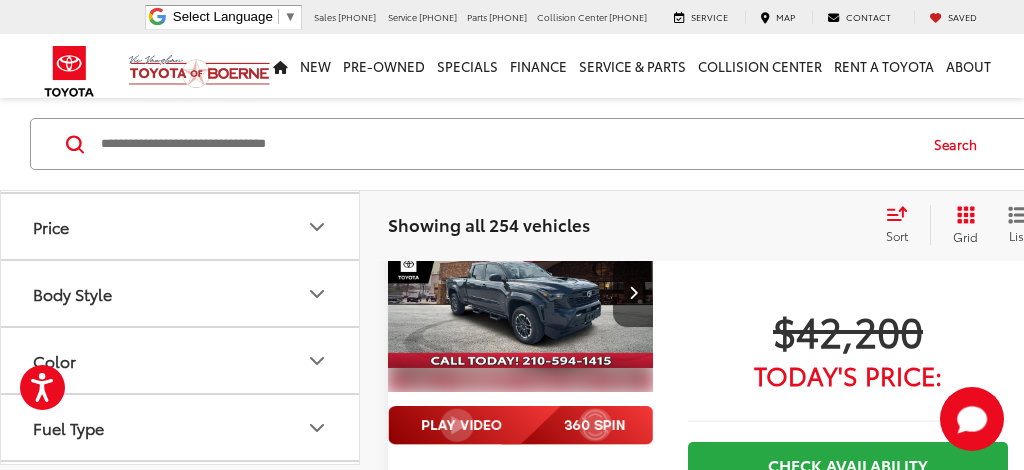 click 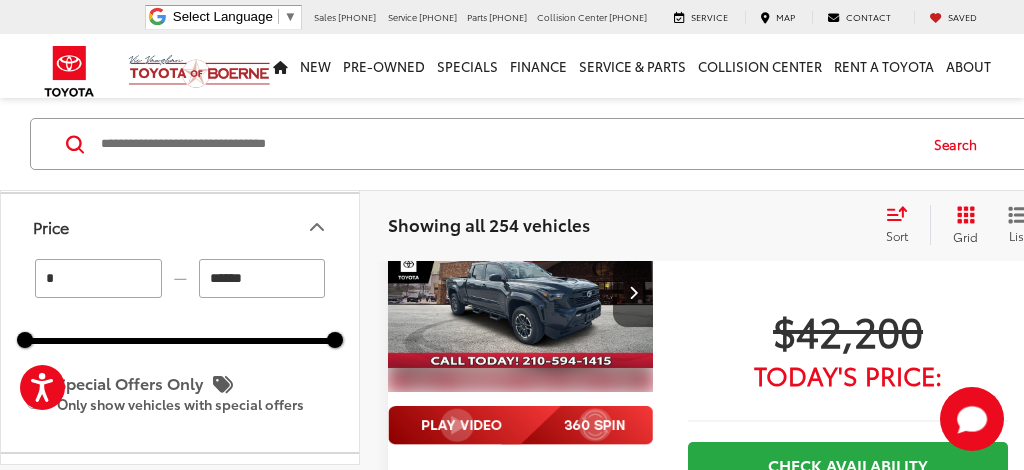 click on "******" at bounding box center [262, 278] 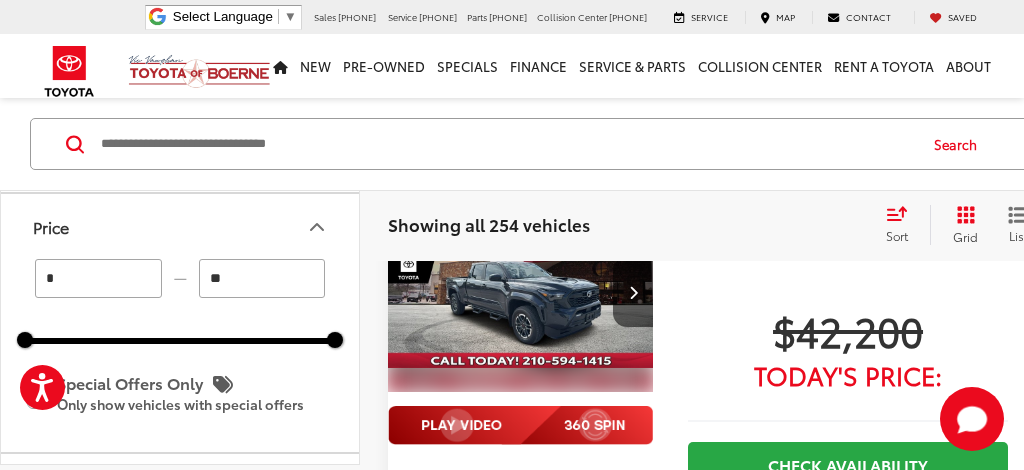 type on "*" 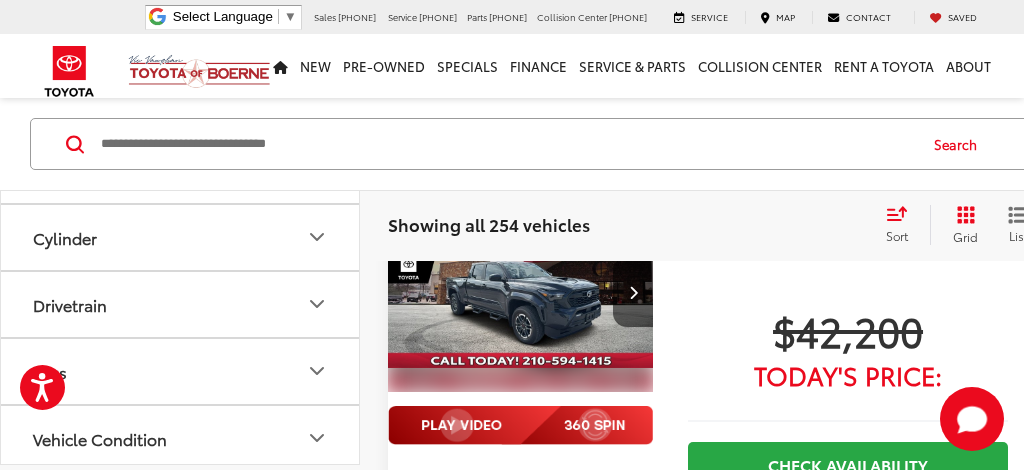 scroll, scrollTop: 780, scrollLeft: 0, axis: vertical 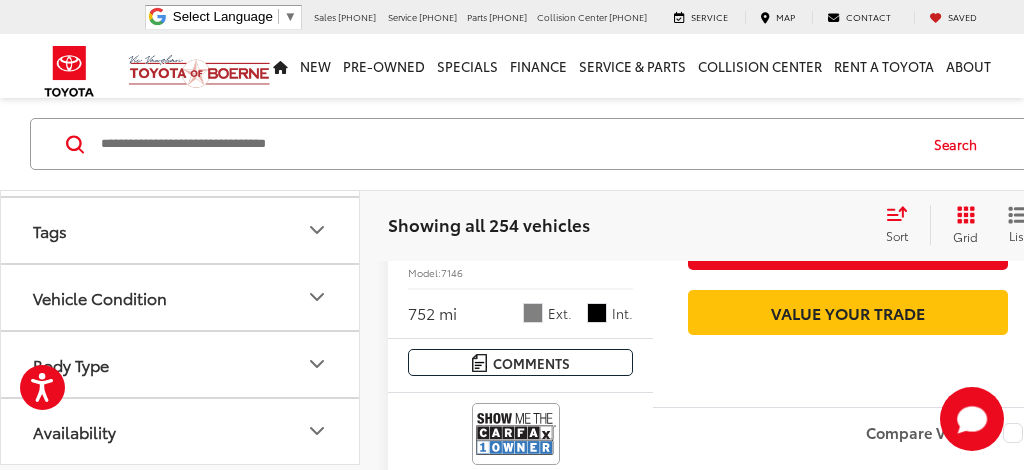 click on "Body Type" at bounding box center (181, 363) 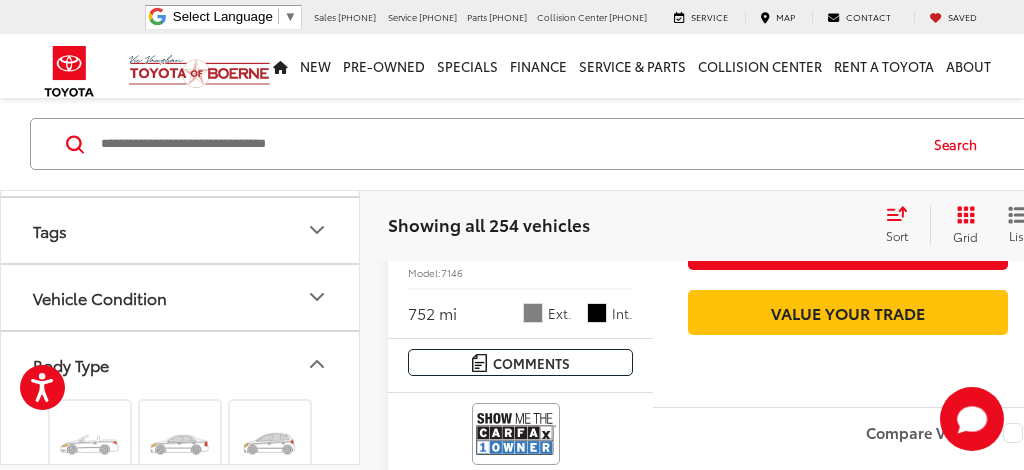 scroll, scrollTop: 836, scrollLeft: 0, axis: vertical 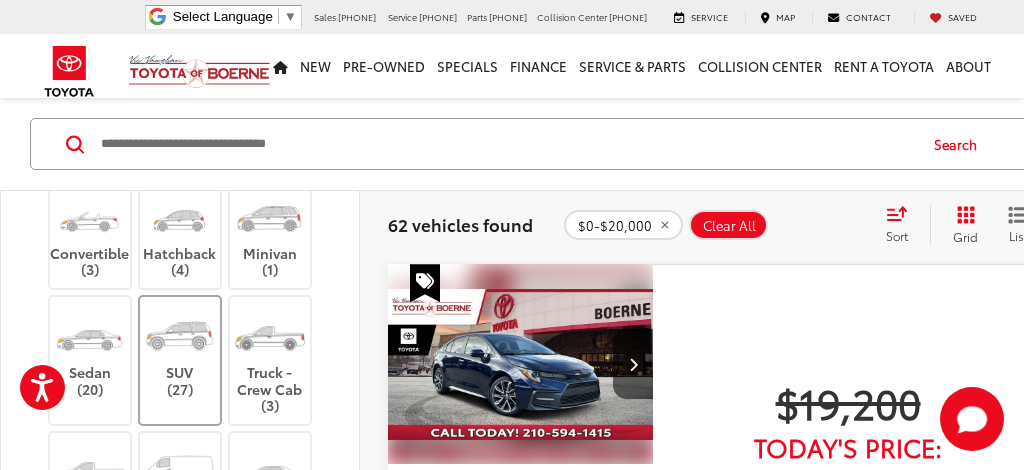 click on "SUV   (27)" at bounding box center [180, 352] 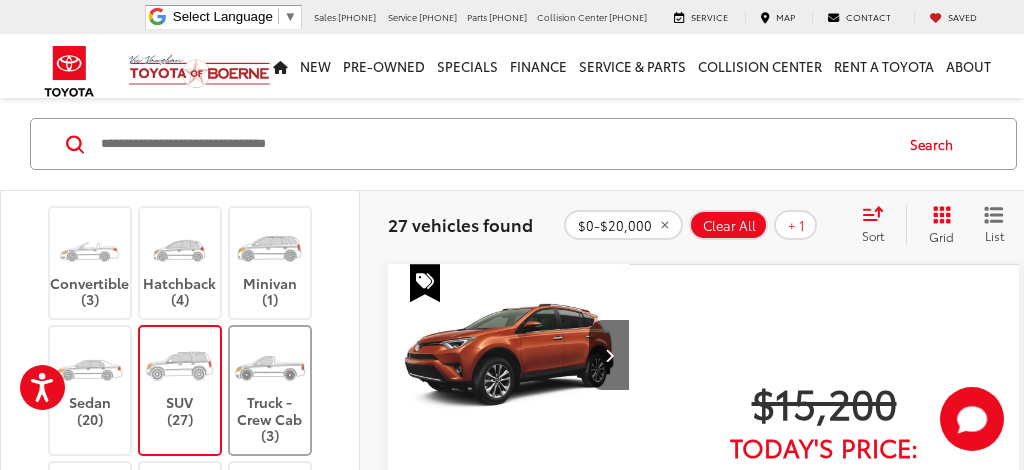 scroll, scrollTop: 982, scrollLeft: 0, axis: vertical 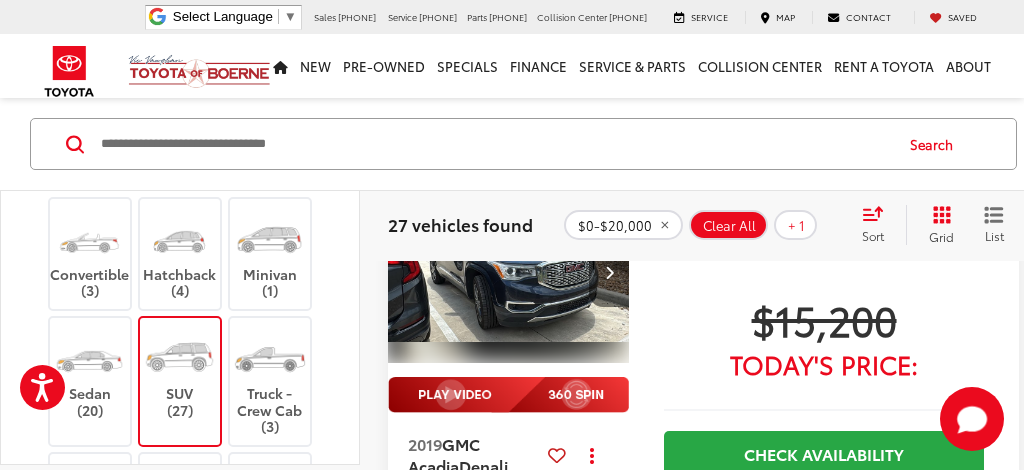 click at bounding box center [609, 272] 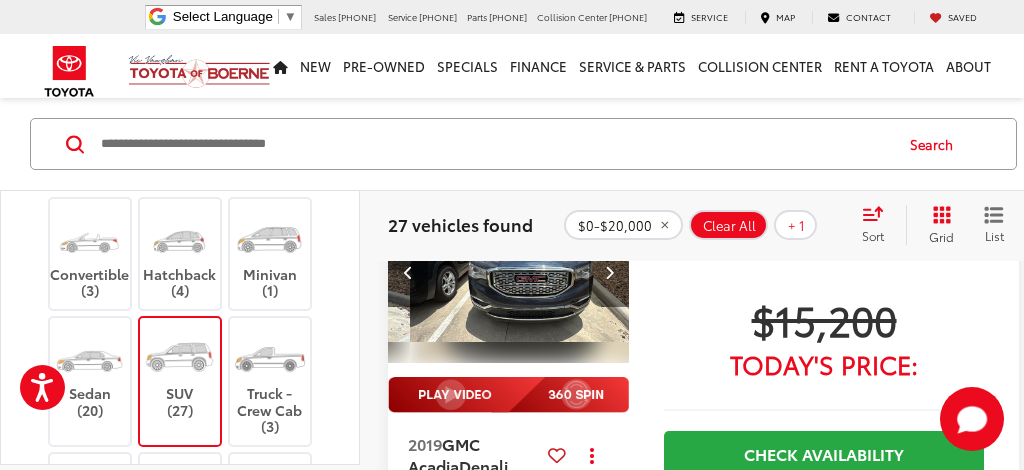 click at bounding box center [609, 272] 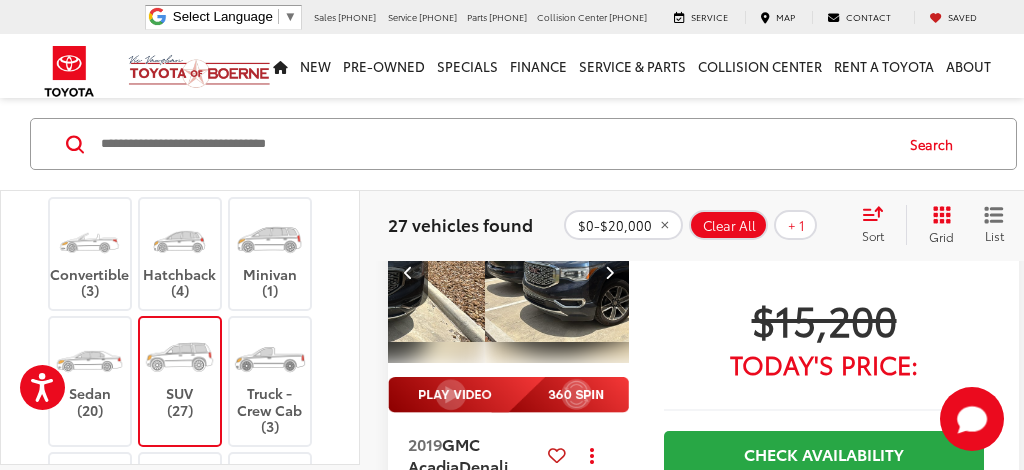 scroll, scrollTop: 0, scrollLeft: 442, axis: horizontal 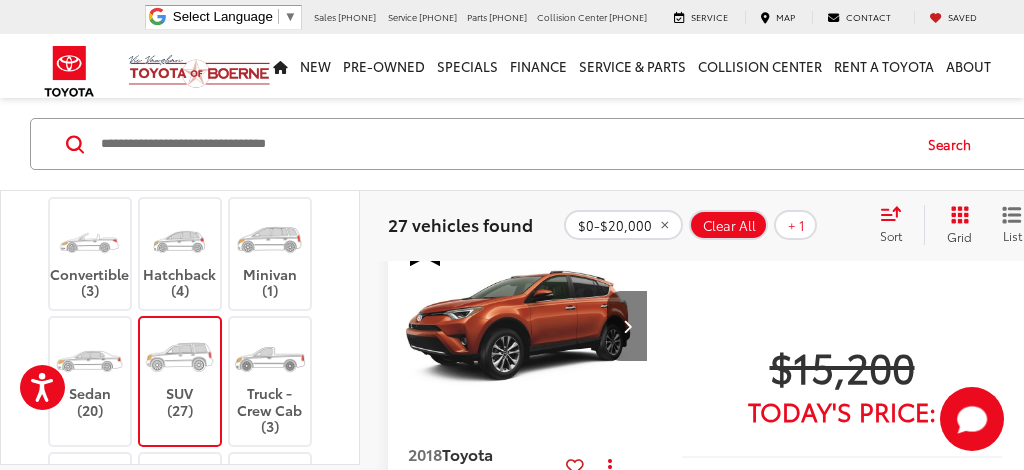 click at bounding box center (627, 326) 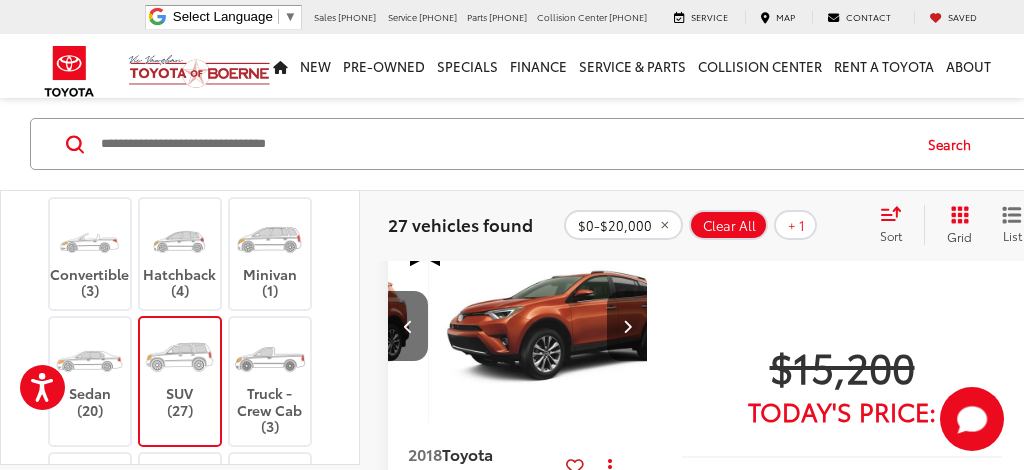 click at bounding box center (627, 326) 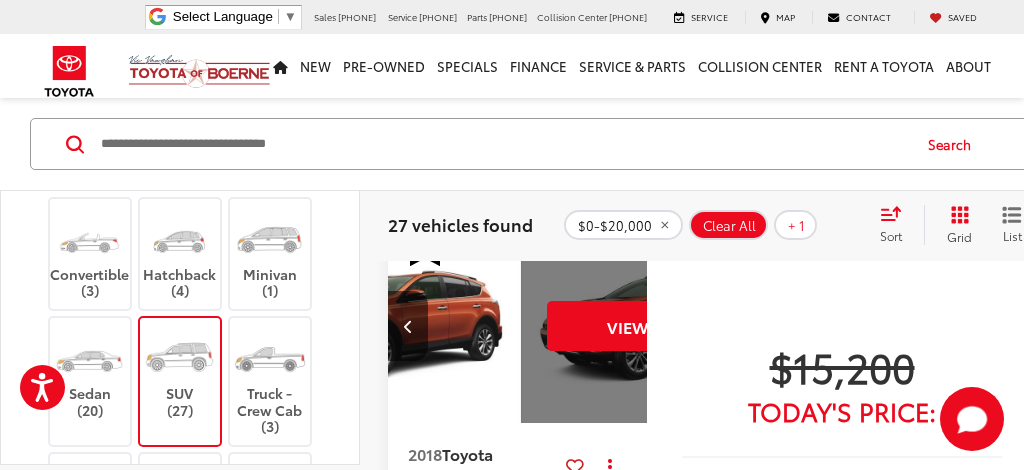 scroll, scrollTop: 0, scrollLeft: 442, axis: horizontal 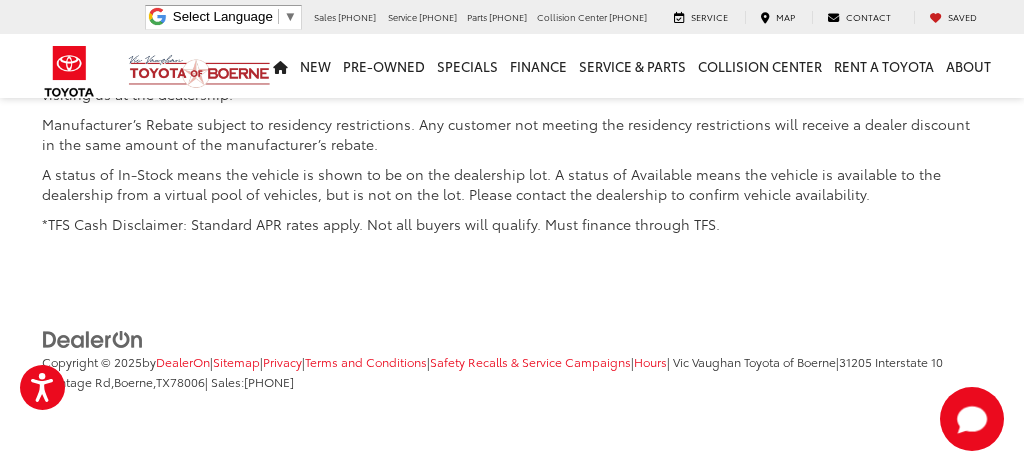 click on "2" at bounding box center [739, -317] 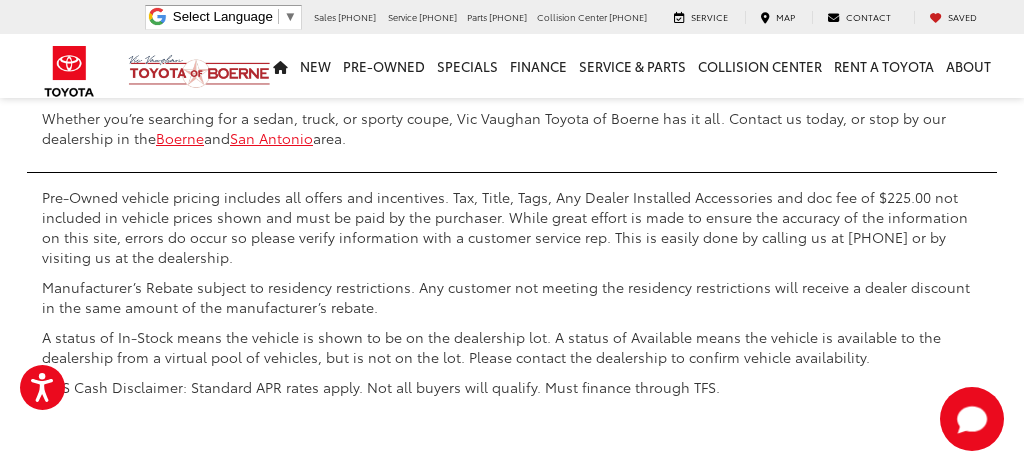 scroll, scrollTop: 7827, scrollLeft: 0, axis: vertical 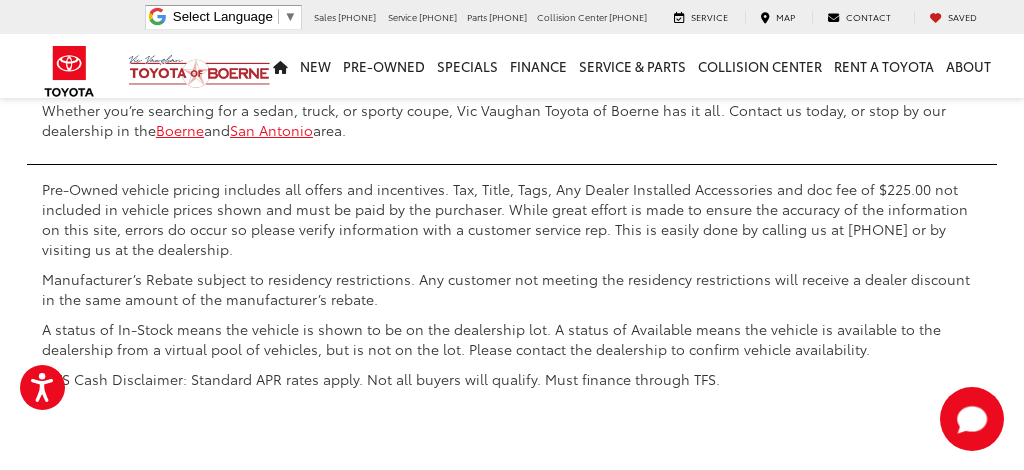 click on "3" at bounding box center [769, -162] 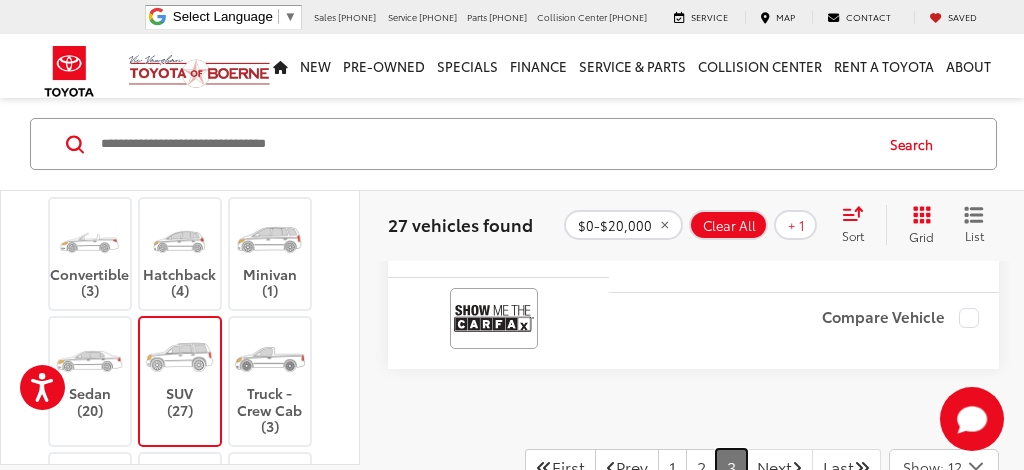 scroll, scrollTop: 1708, scrollLeft: 0, axis: vertical 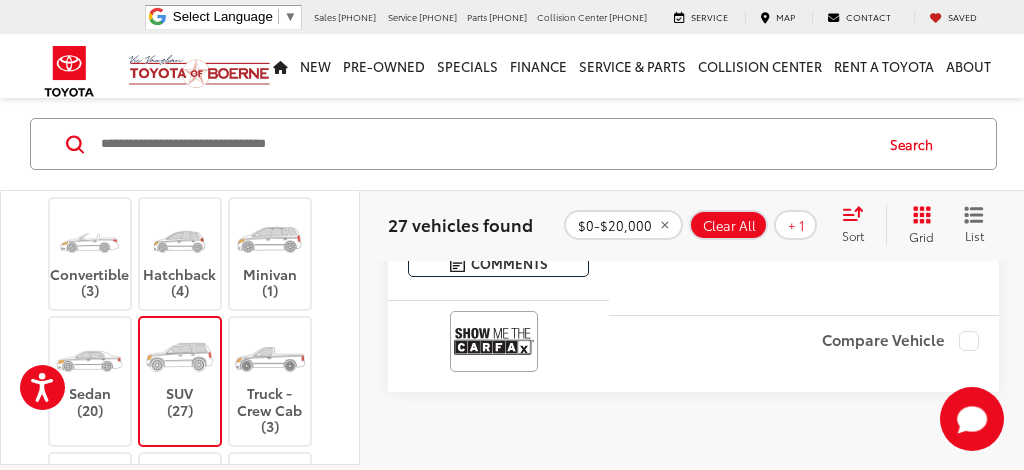 click on "SUV   (27)" at bounding box center [180, 373] 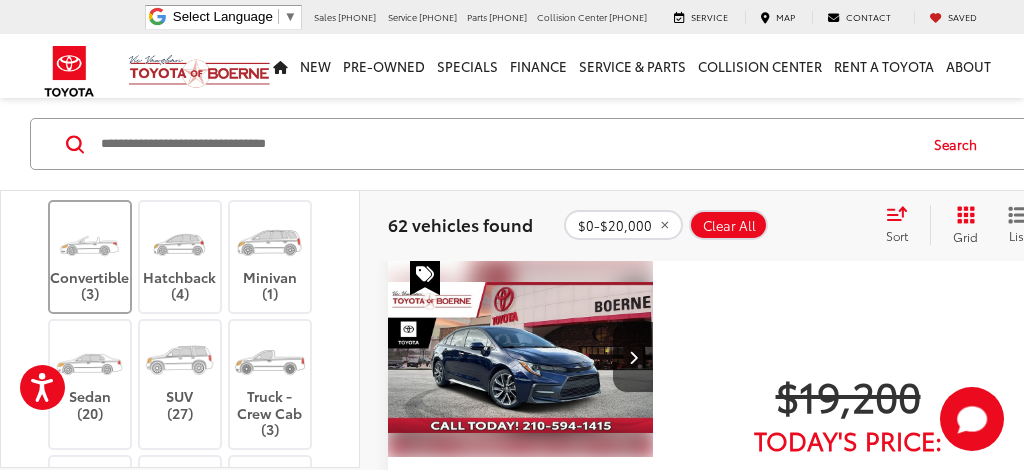 scroll, scrollTop: 83, scrollLeft: 0, axis: vertical 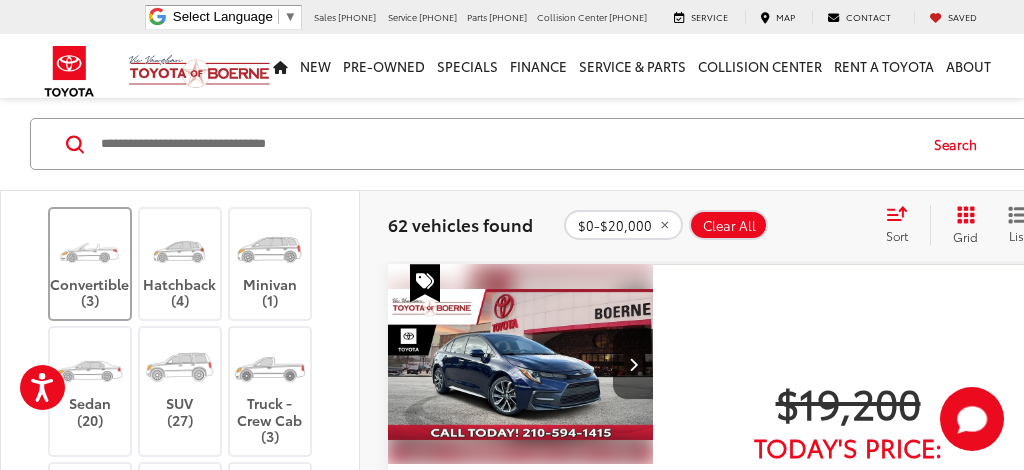 click at bounding box center (89, 247) 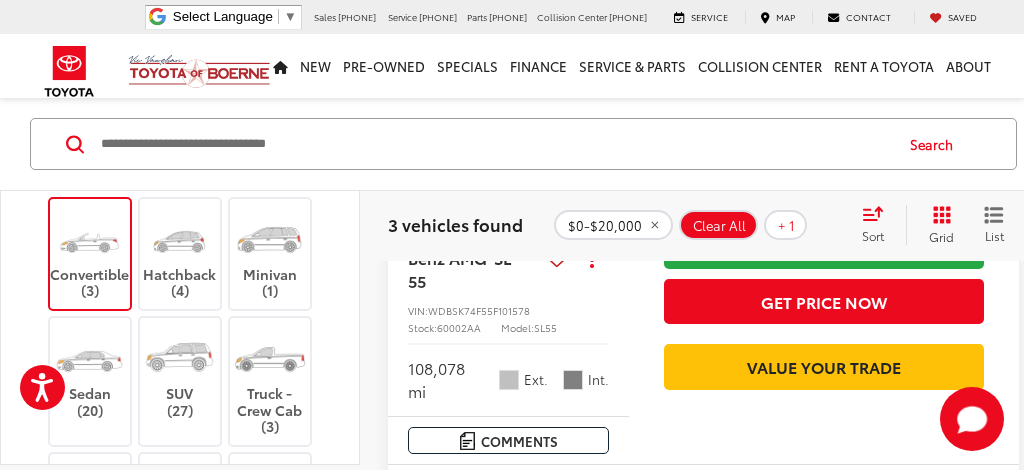 scroll, scrollTop: 1511, scrollLeft: 0, axis: vertical 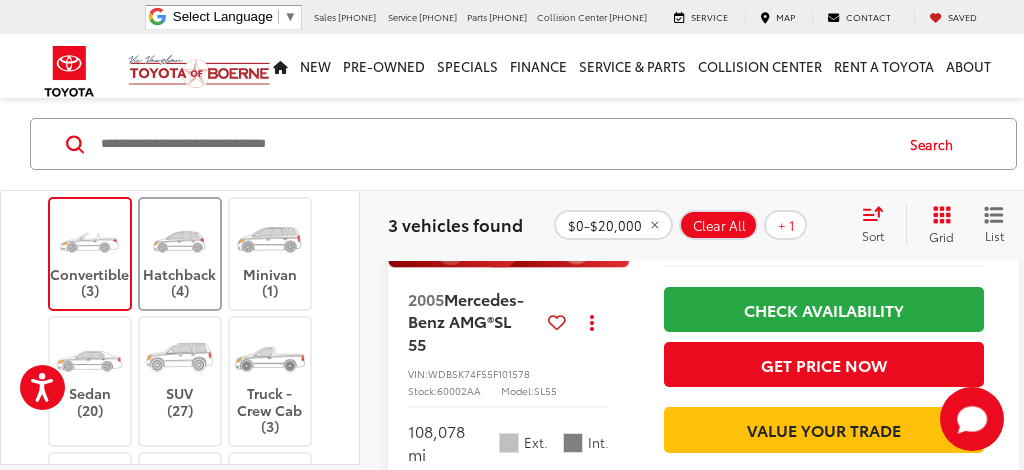 click at bounding box center [179, 237] 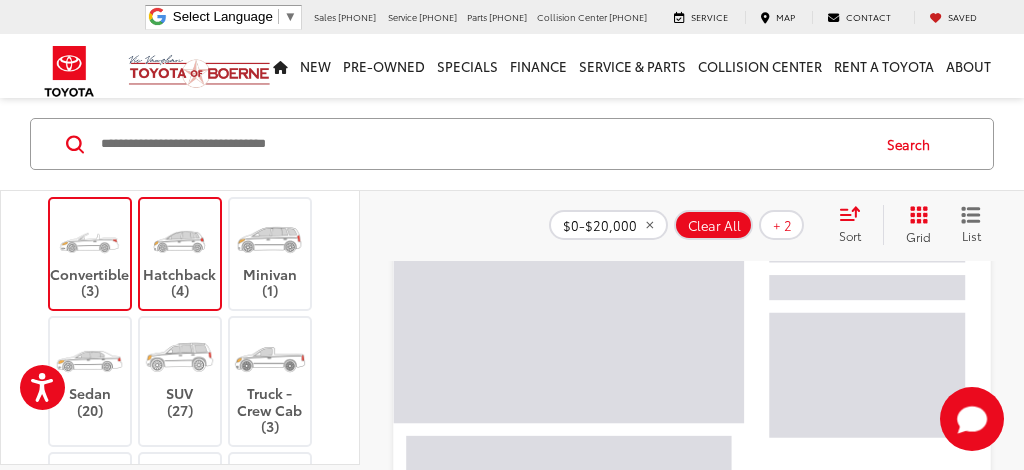 scroll, scrollTop: 83, scrollLeft: 0, axis: vertical 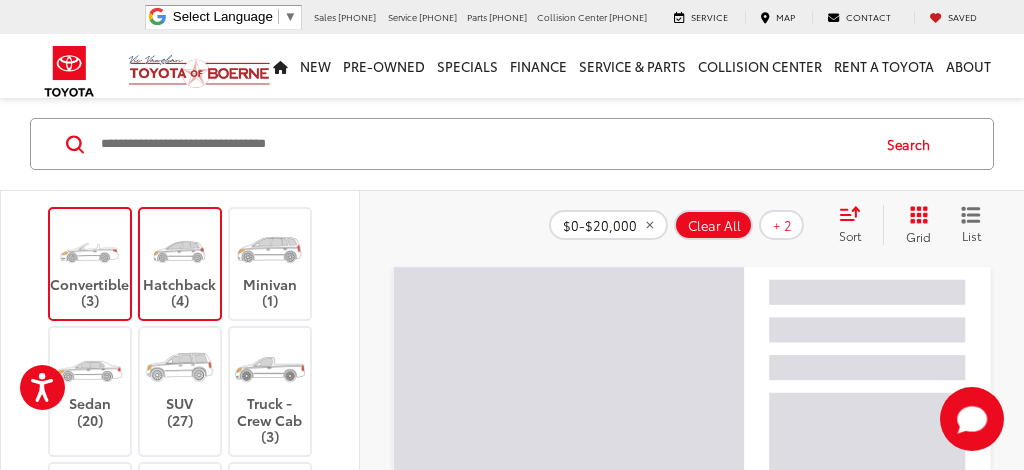 click at bounding box center [89, 247] 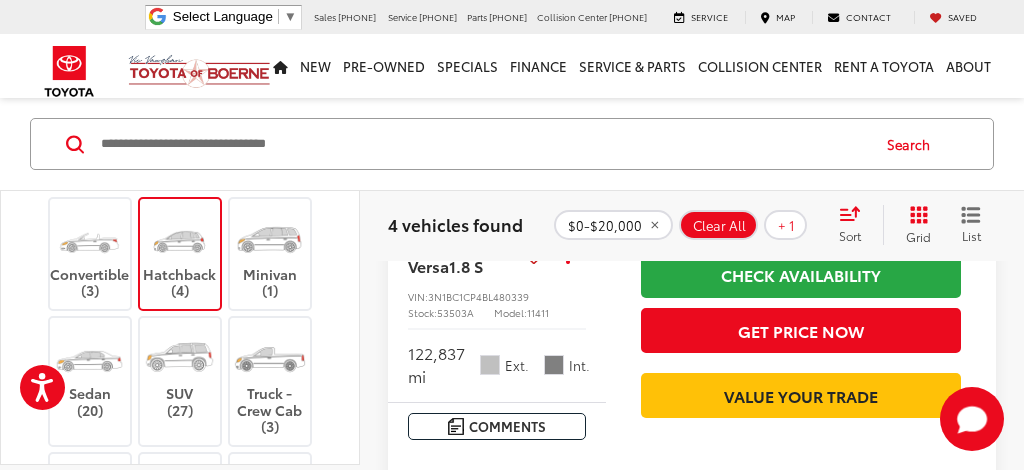 scroll, scrollTop: 0, scrollLeft: 0, axis: both 